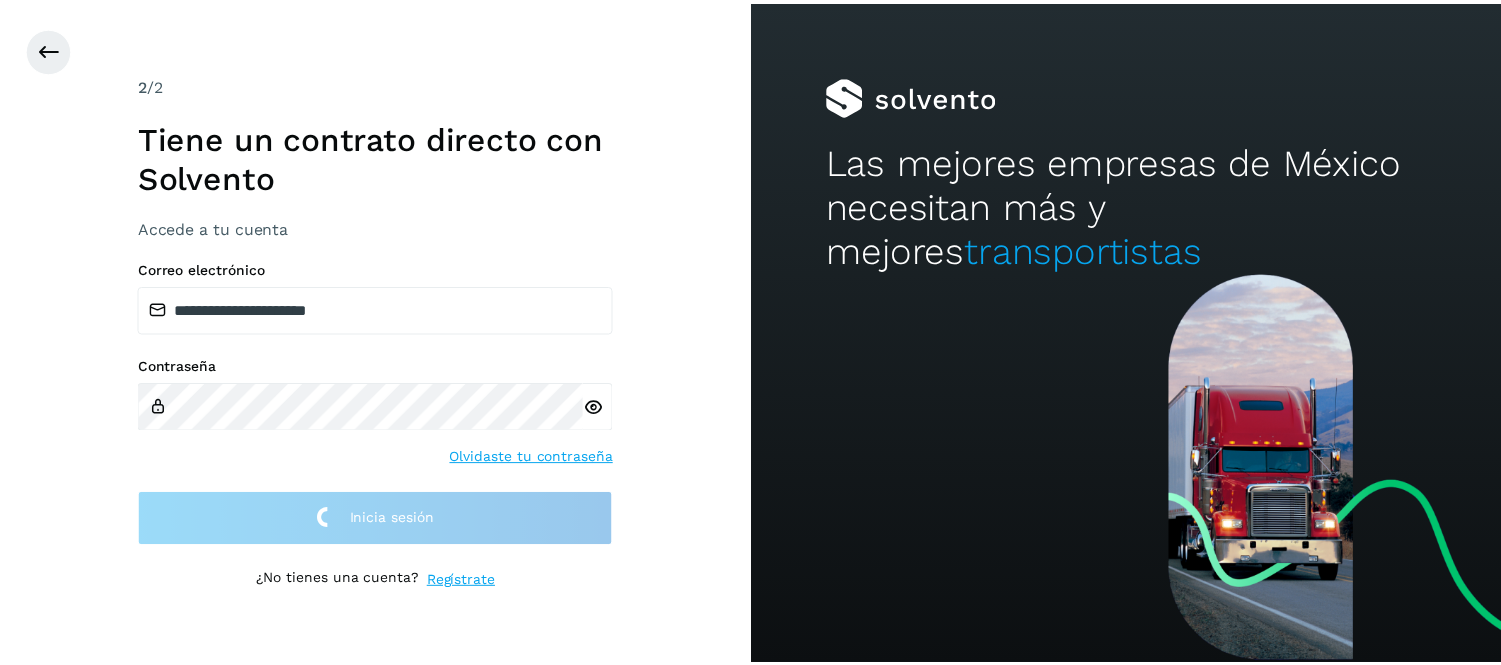 scroll, scrollTop: 0, scrollLeft: 0, axis: both 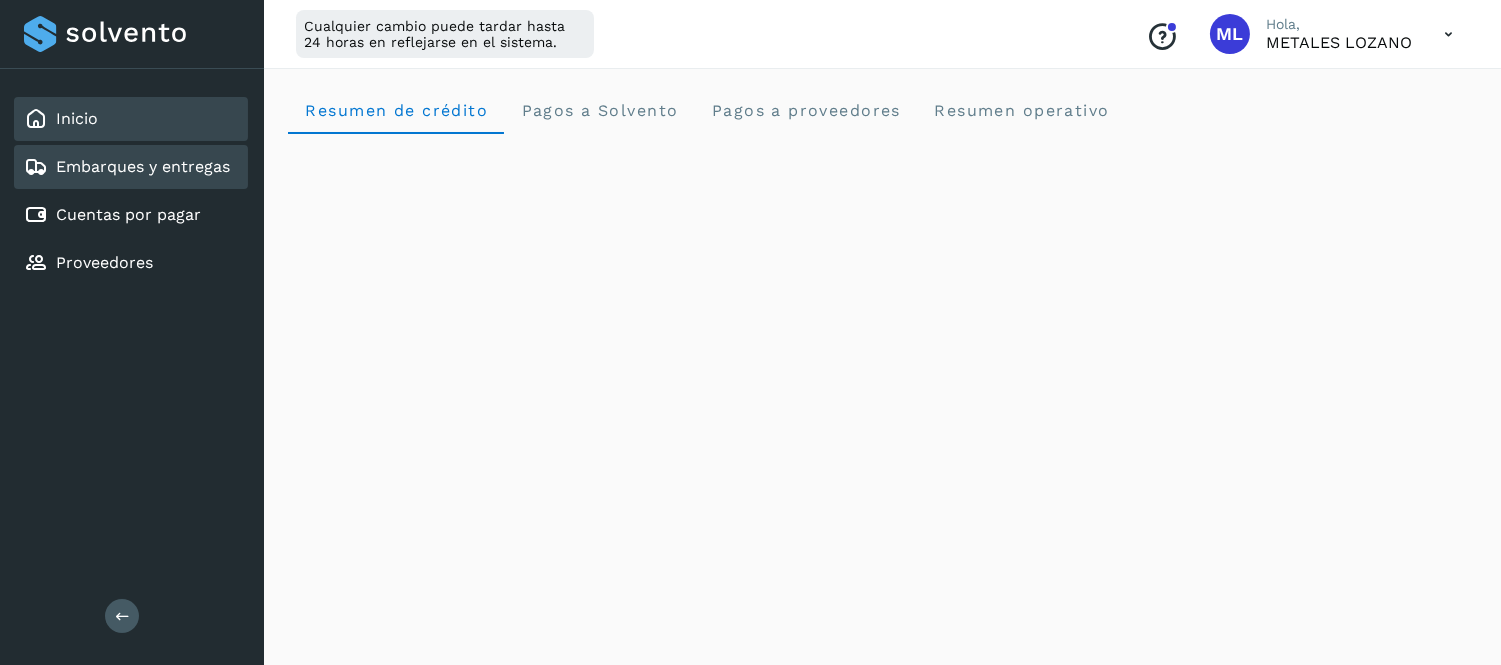 click on "Embarques y entregas" at bounding box center (127, 167) 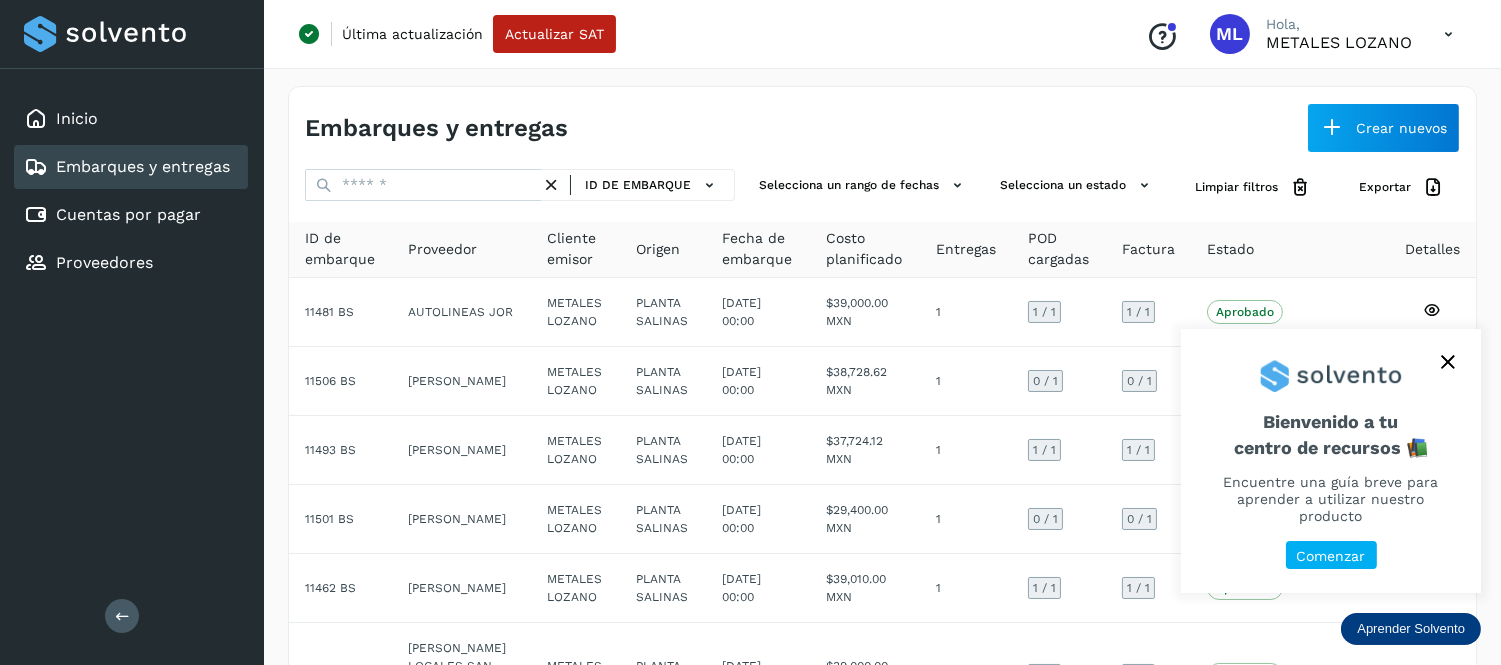 scroll, scrollTop: 542, scrollLeft: 0, axis: vertical 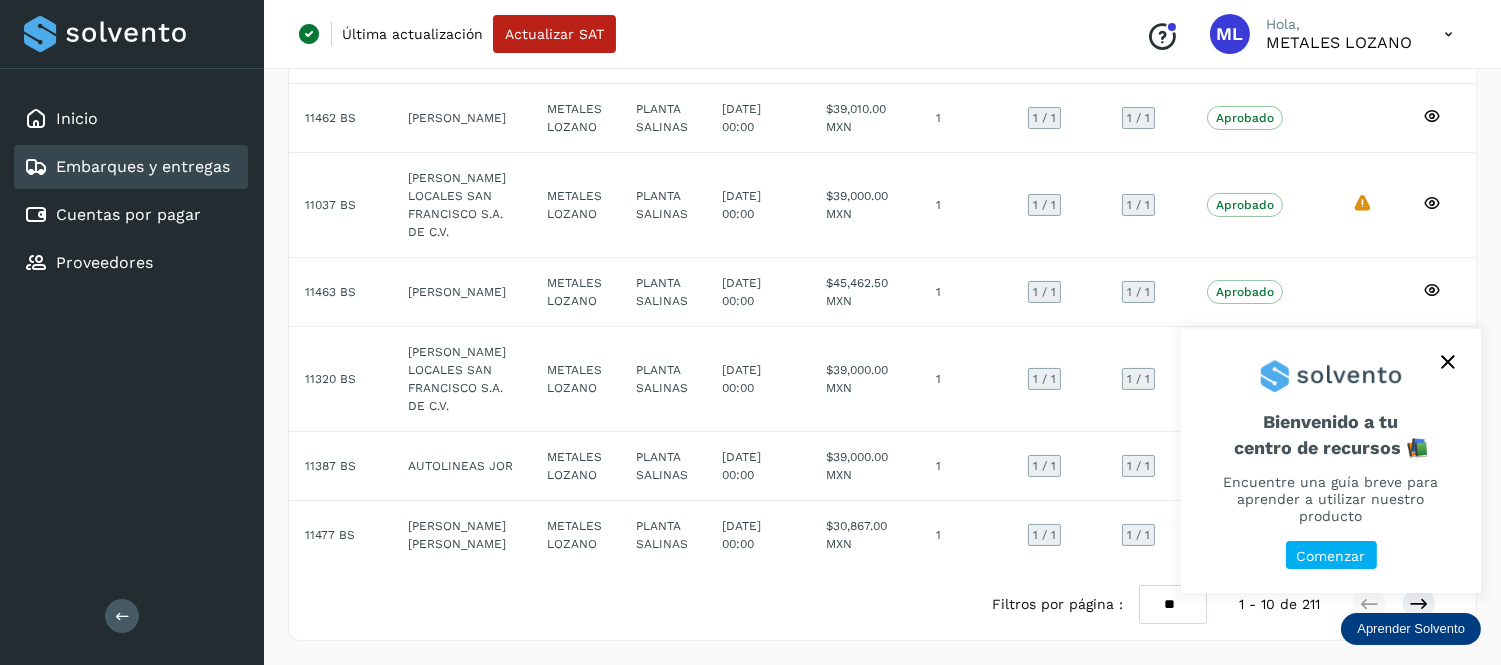 click 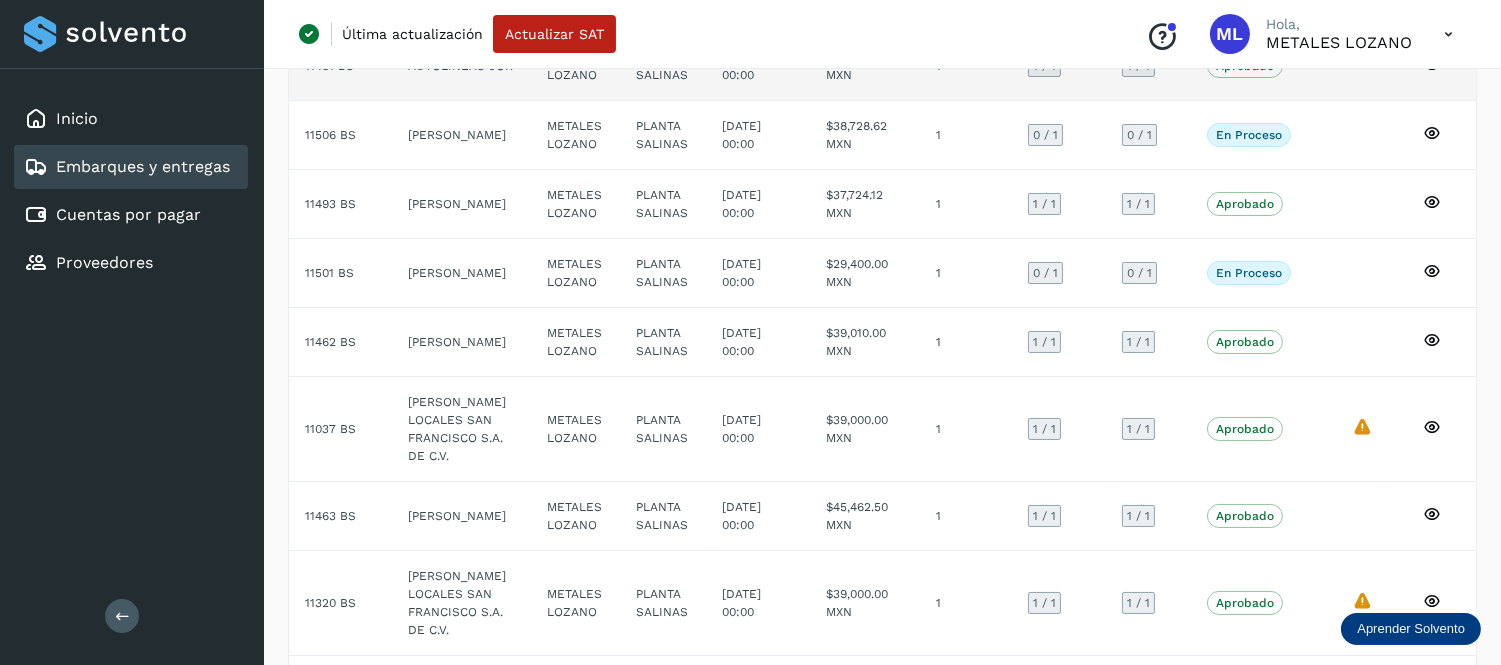 scroll, scrollTop: 0, scrollLeft: 0, axis: both 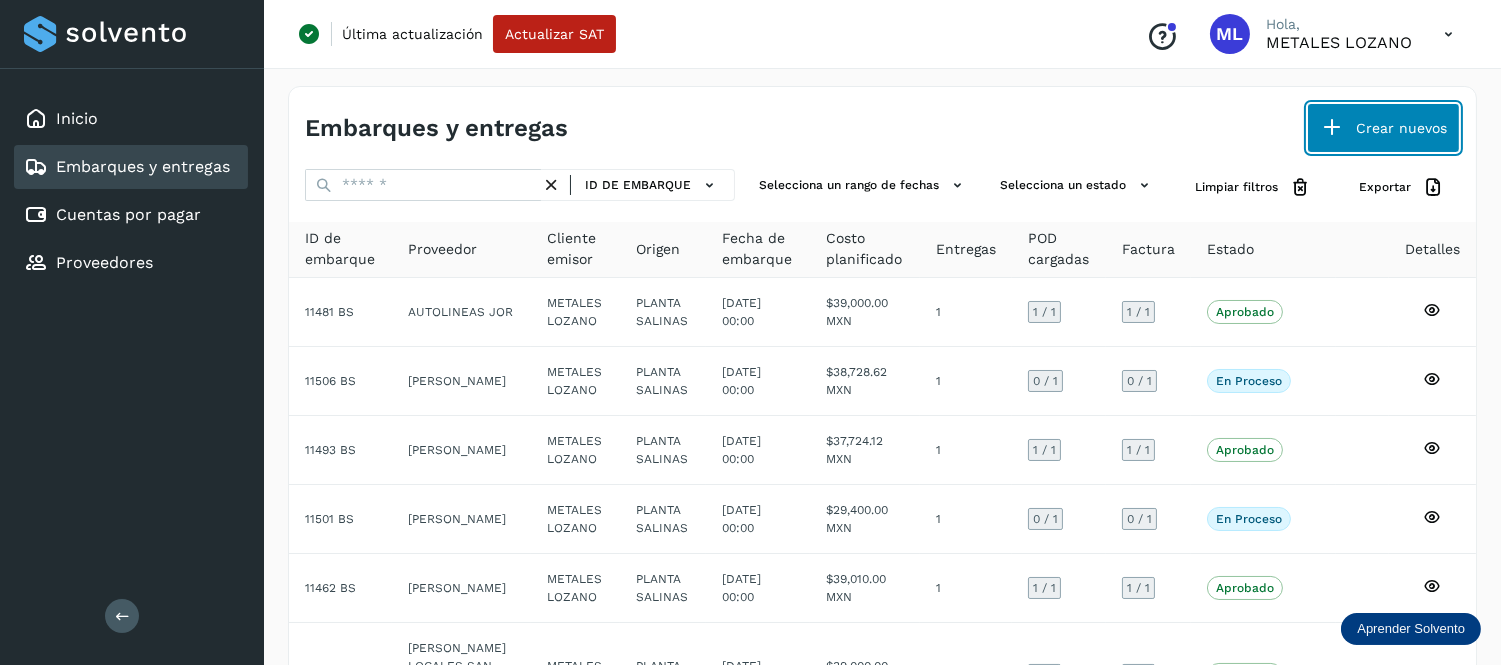 click on "Crear nuevos" 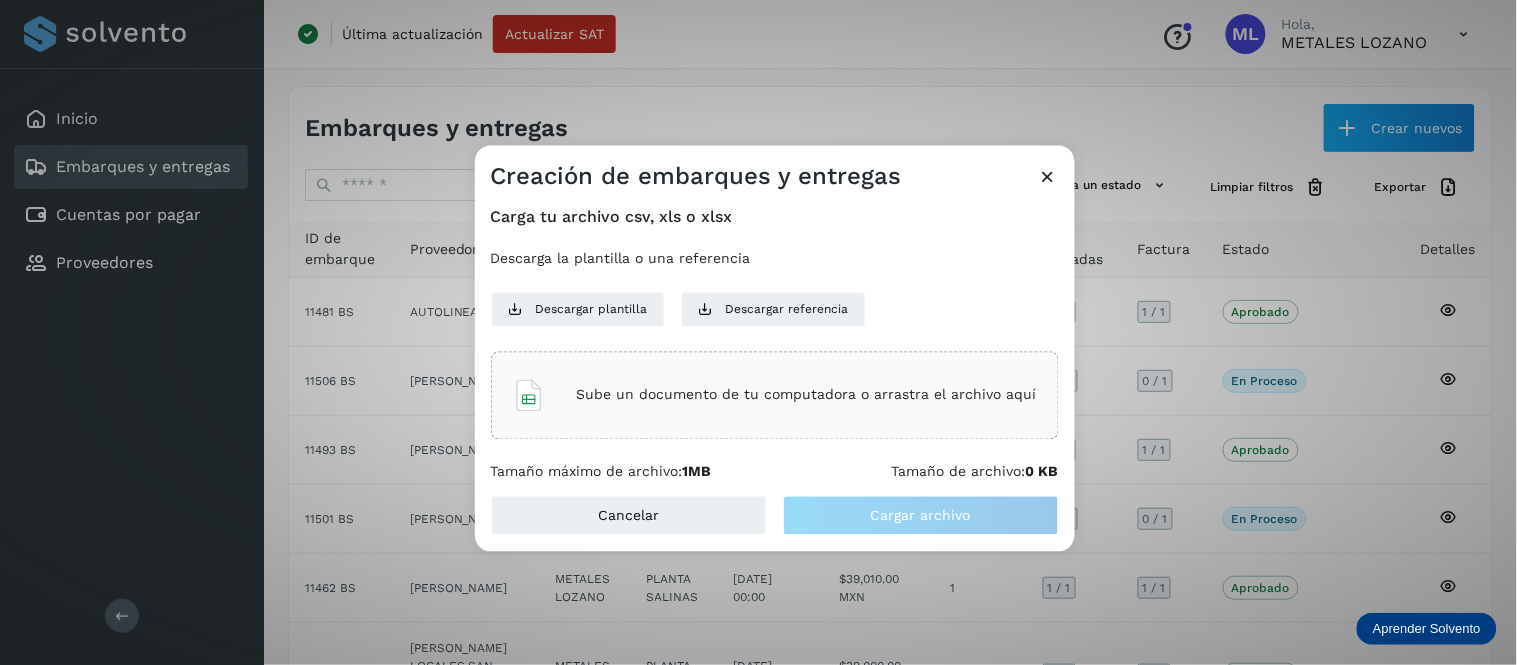 click on "Sube un documento de tu computadora o arrastra el archivo aquí" at bounding box center (807, 395) 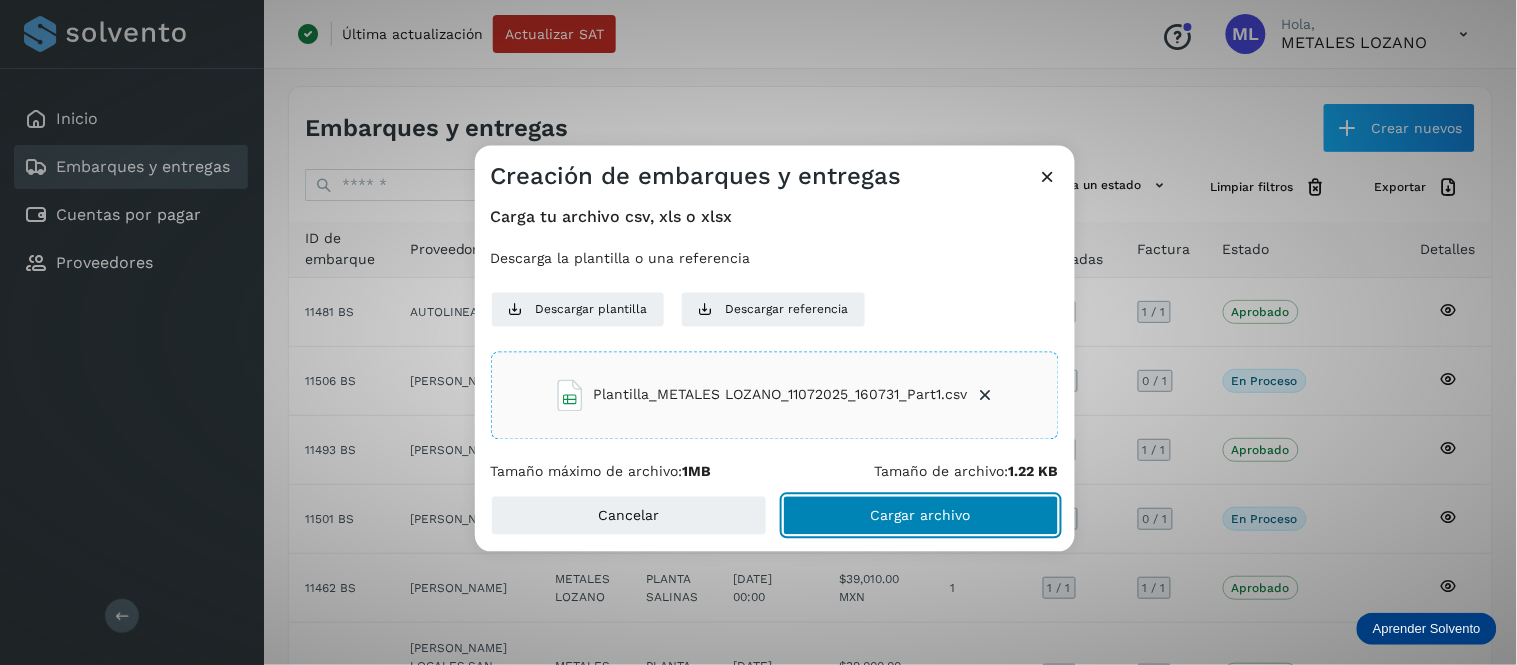 click on "Cargar archivo" 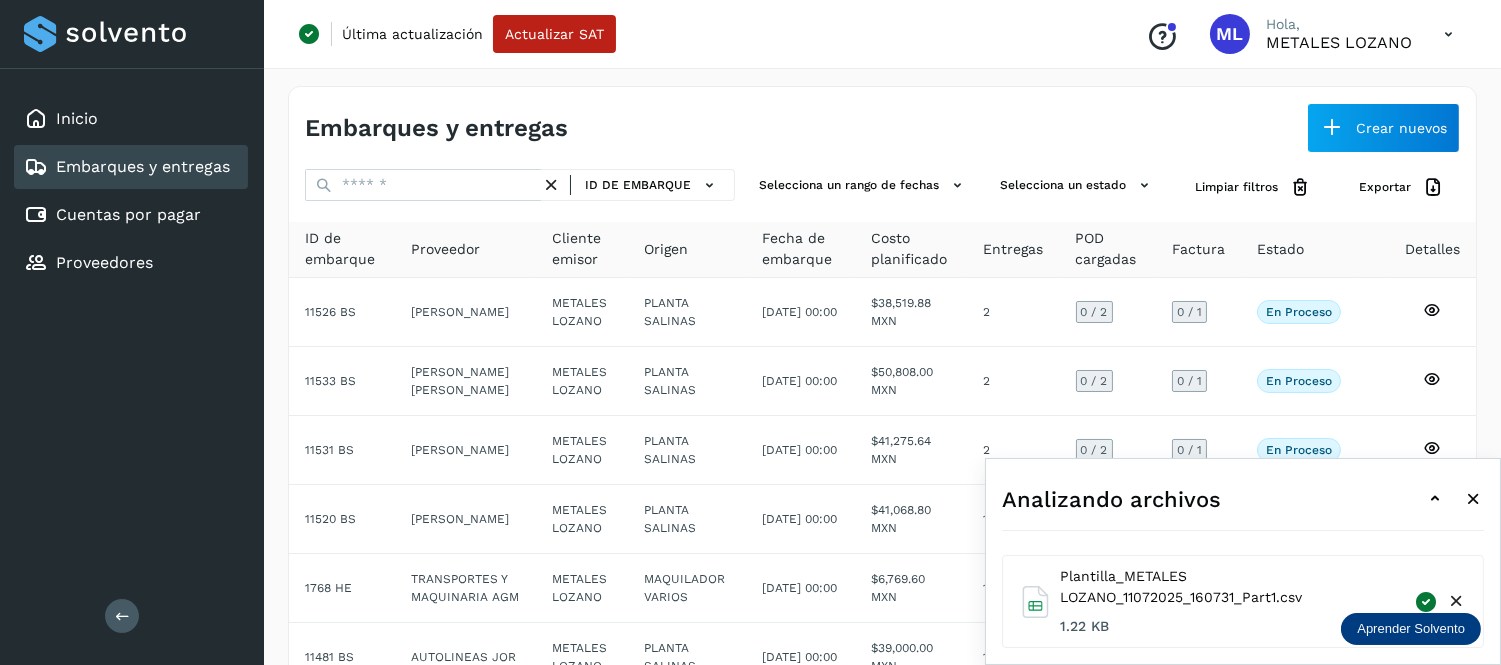 click at bounding box center (1435, 499) 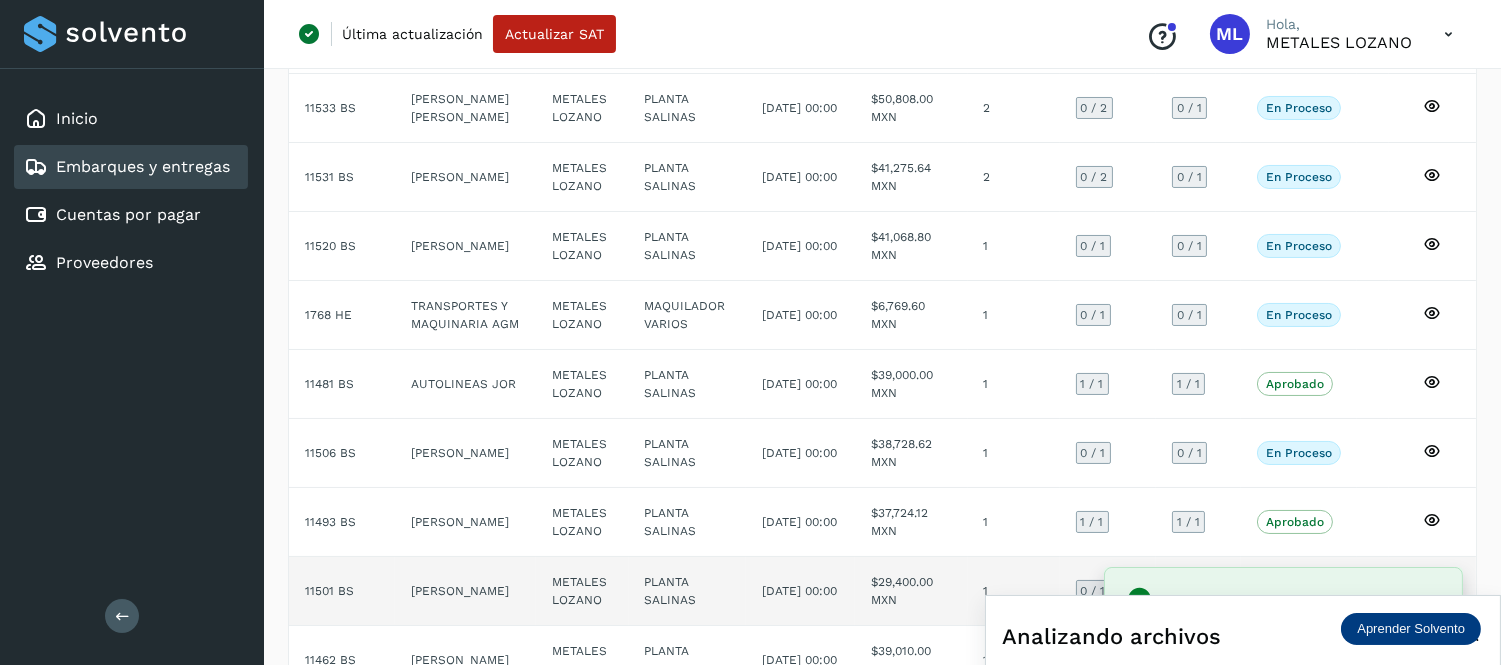 scroll, scrollTop: 506, scrollLeft: 0, axis: vertical 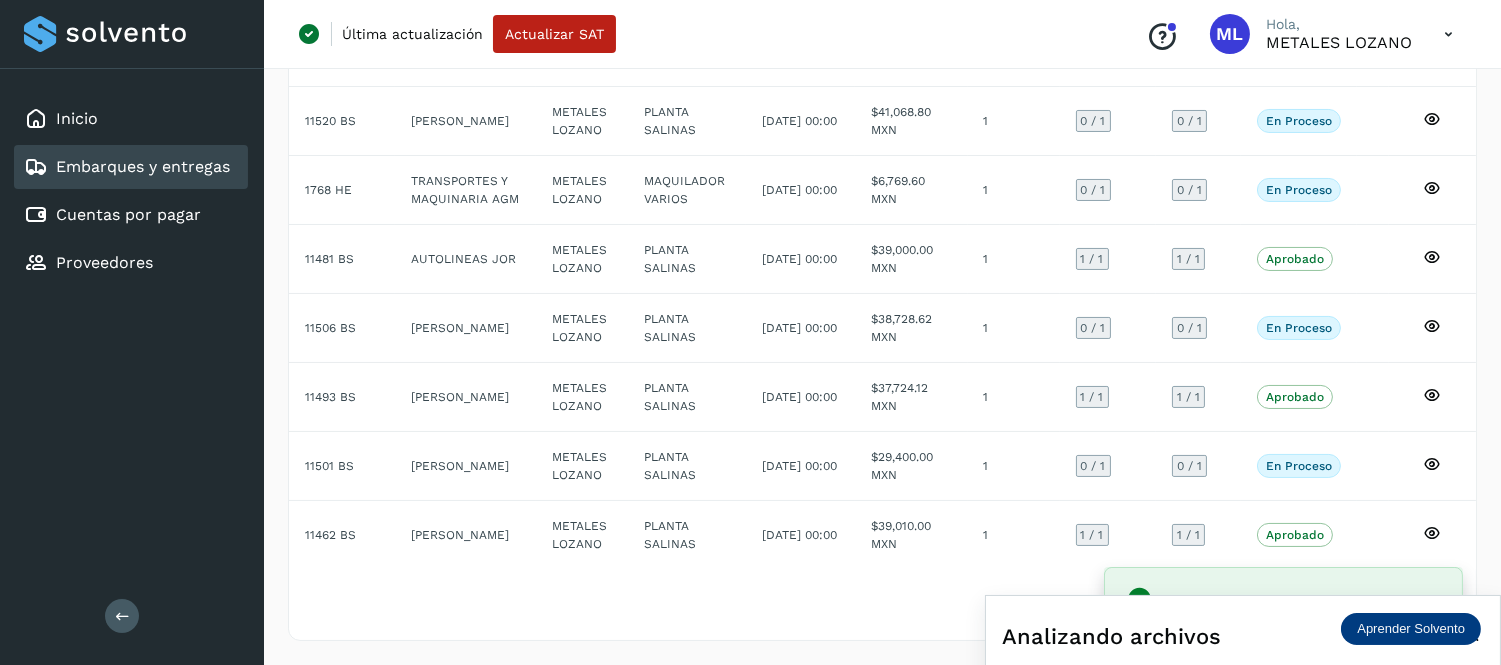 click at bounding box center (1448, 34) 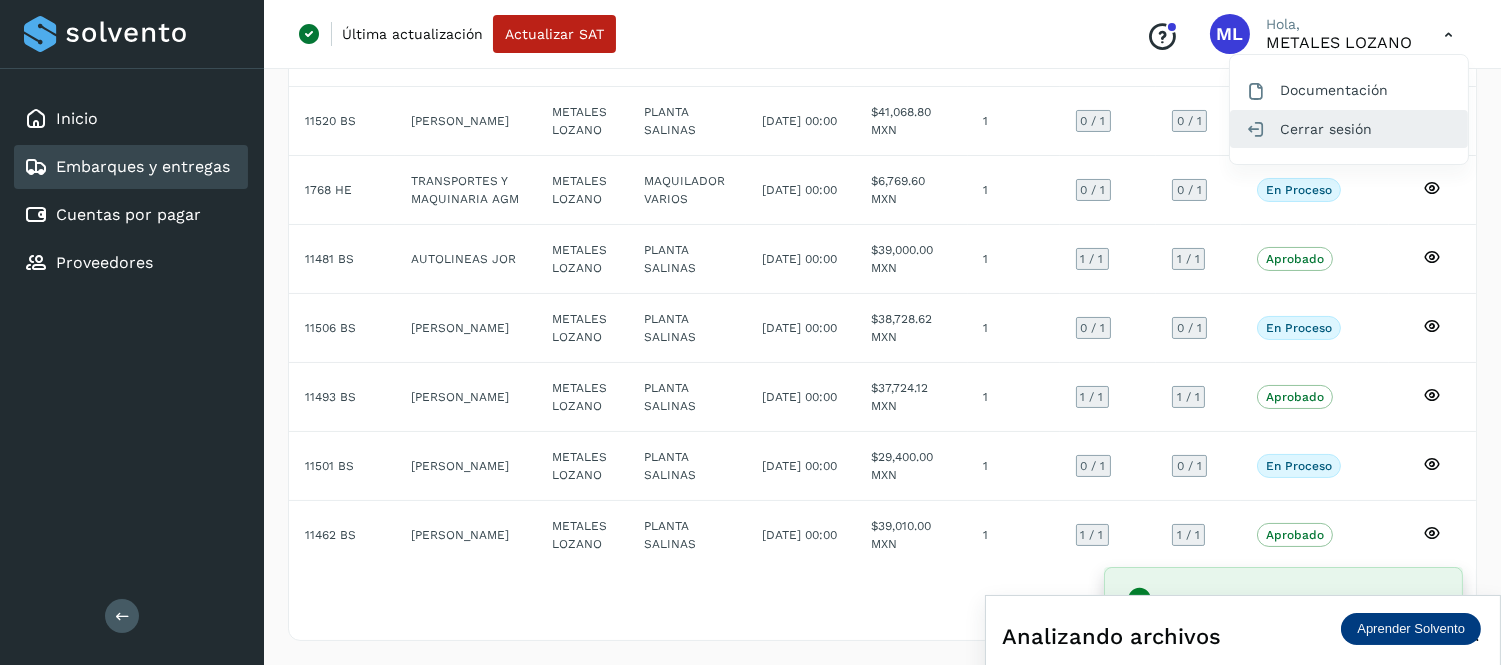 click on "Cerrar sesión" 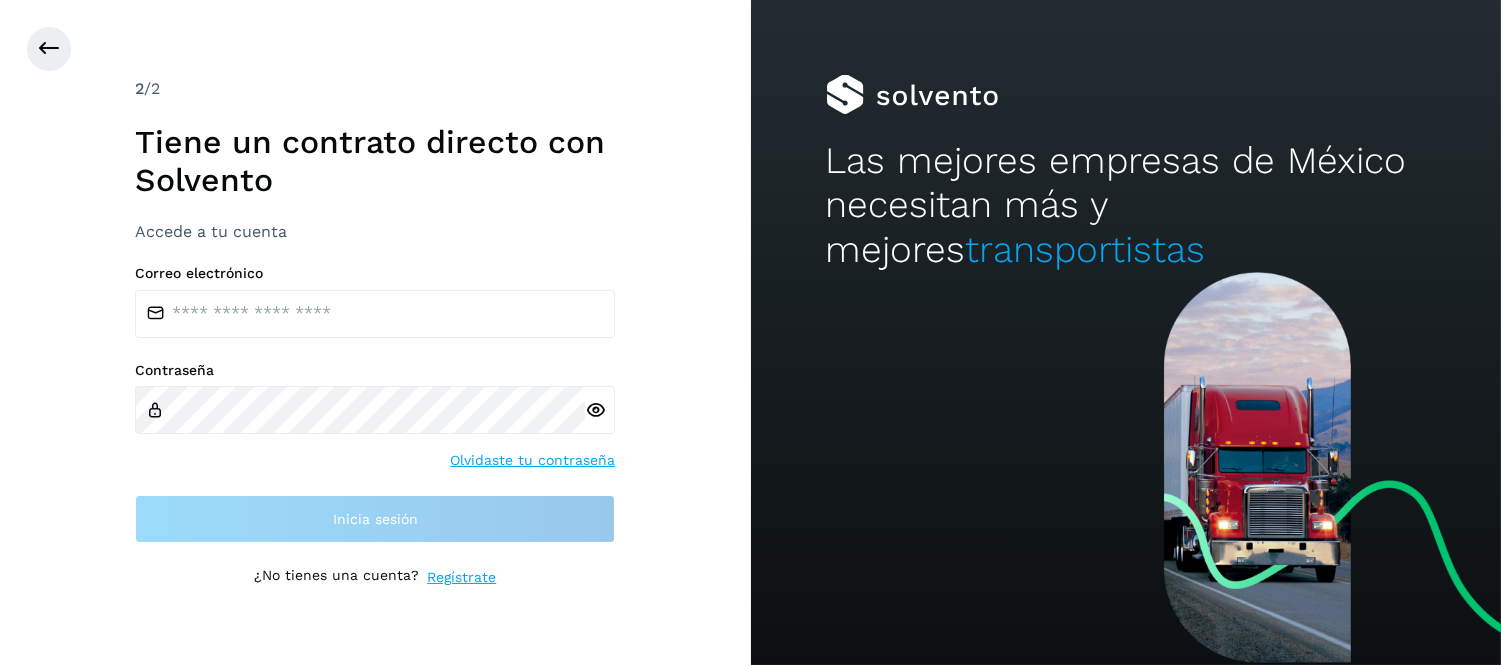 scroll, scrollTop: 0, scrollLeft: 0, axis: both 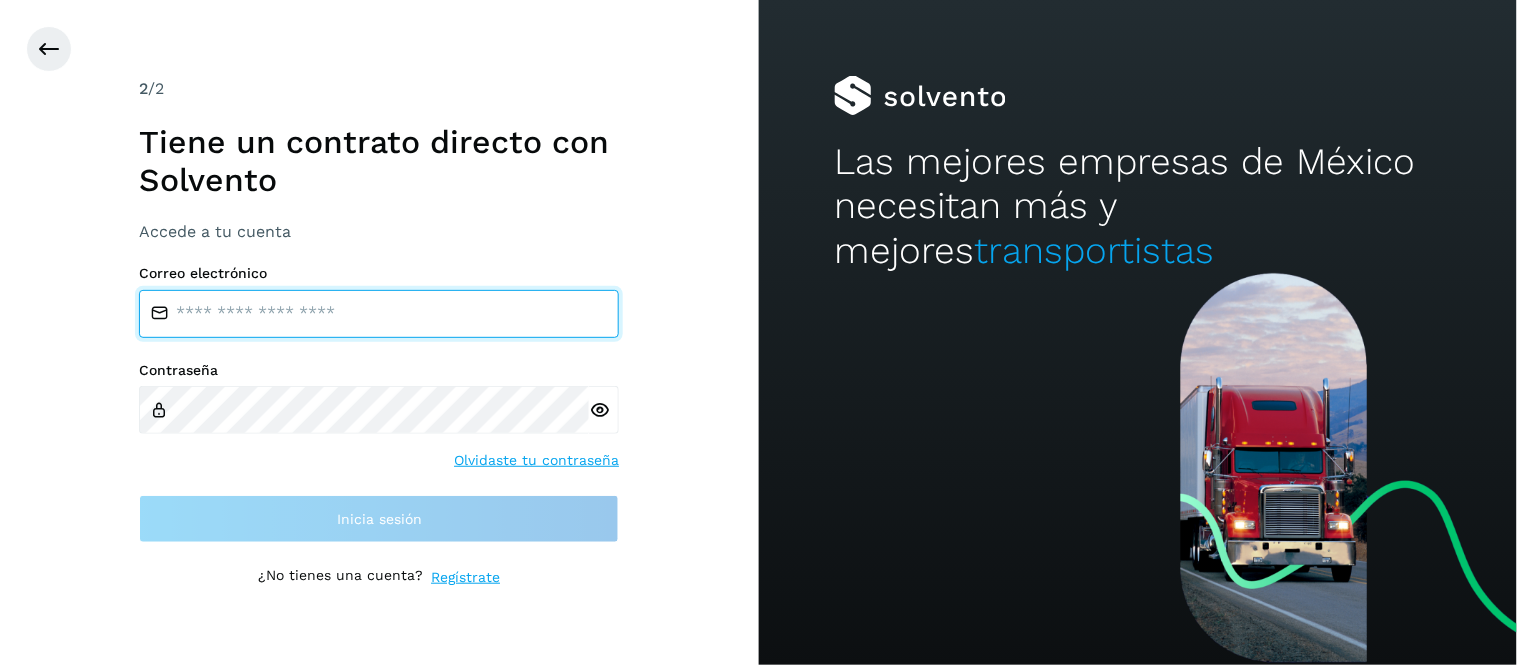 type on "**********" 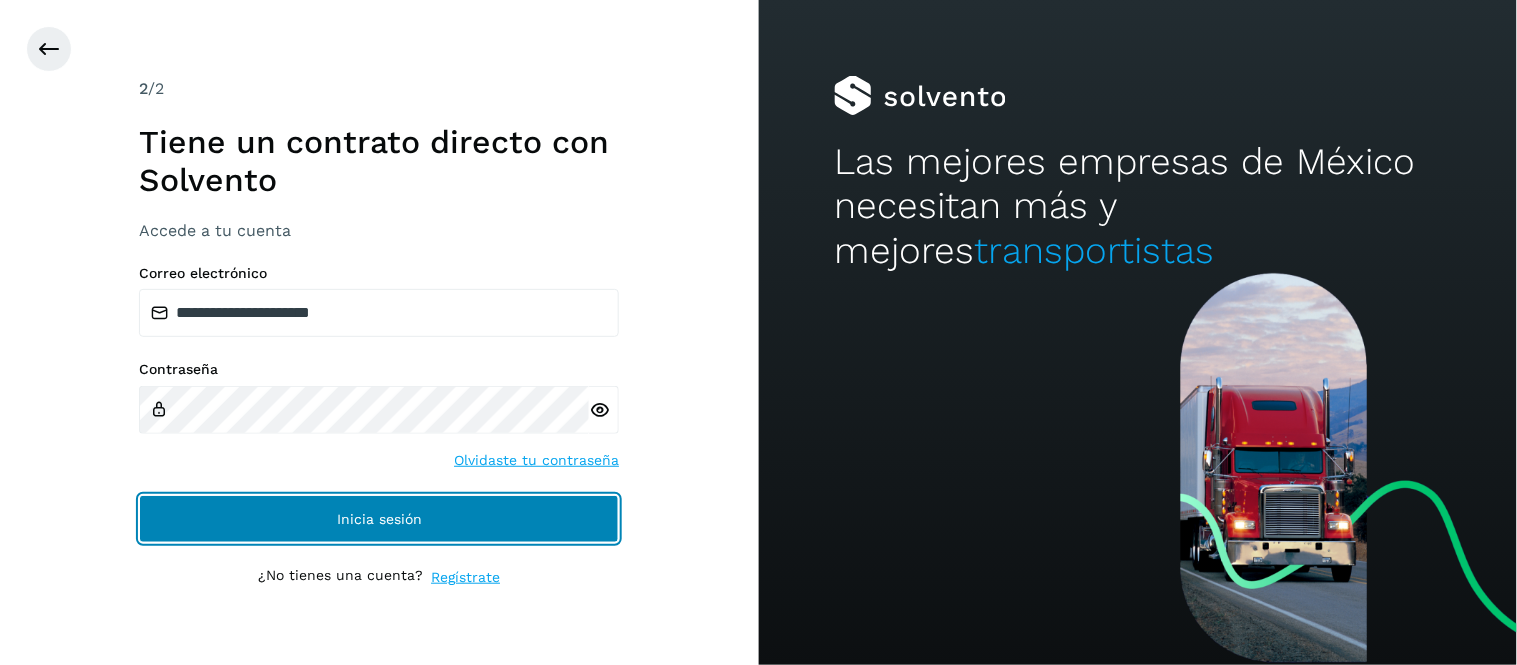 click on "Inicia sesión" at bounding box center [379, 519] 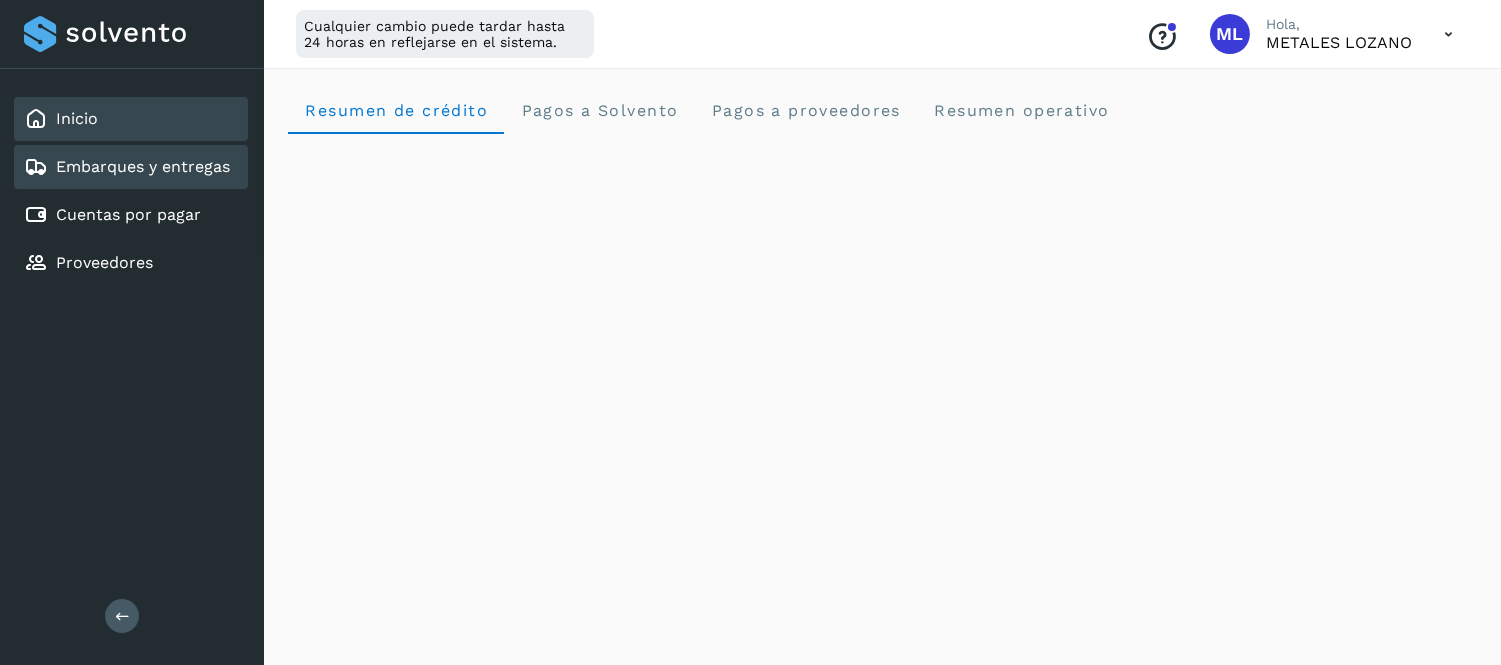 click on "Embarques y entregas" at bounding box center (143, 166) 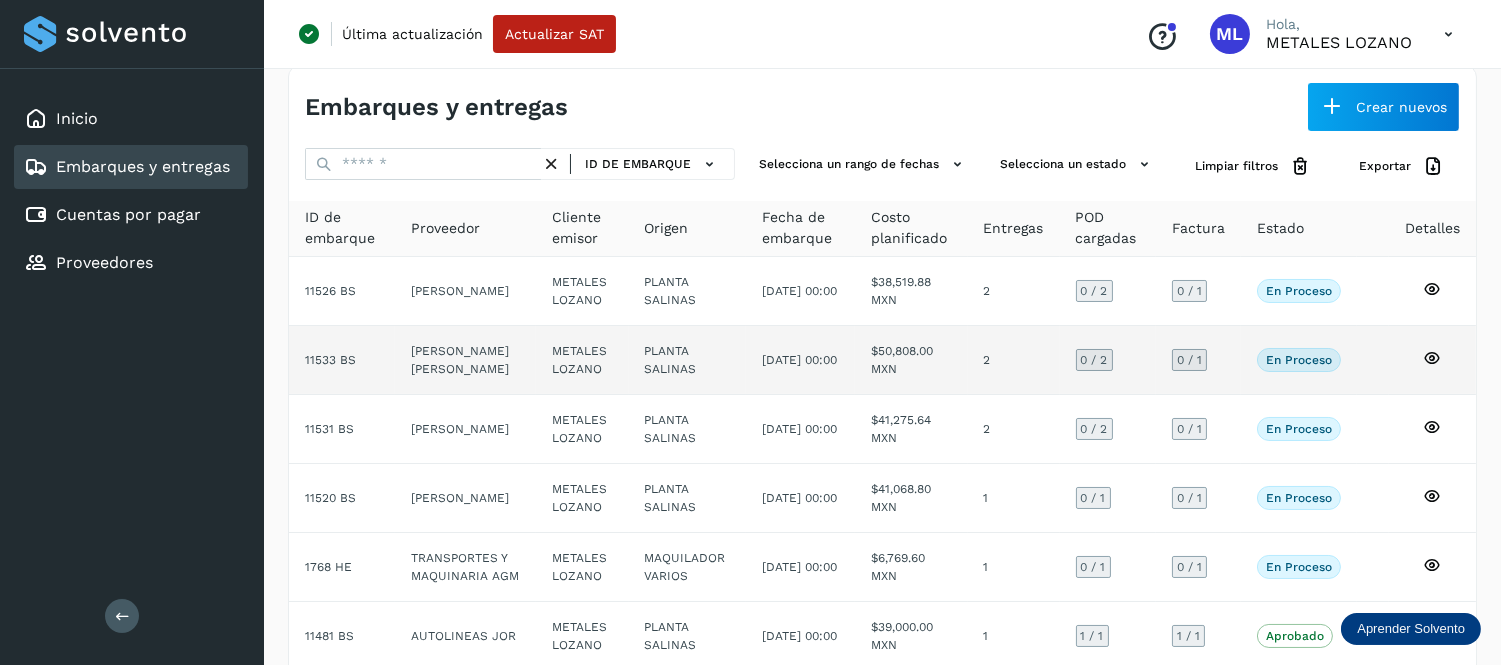 scroll, scrollTop: 0, scrollLeft: 0, axis: both 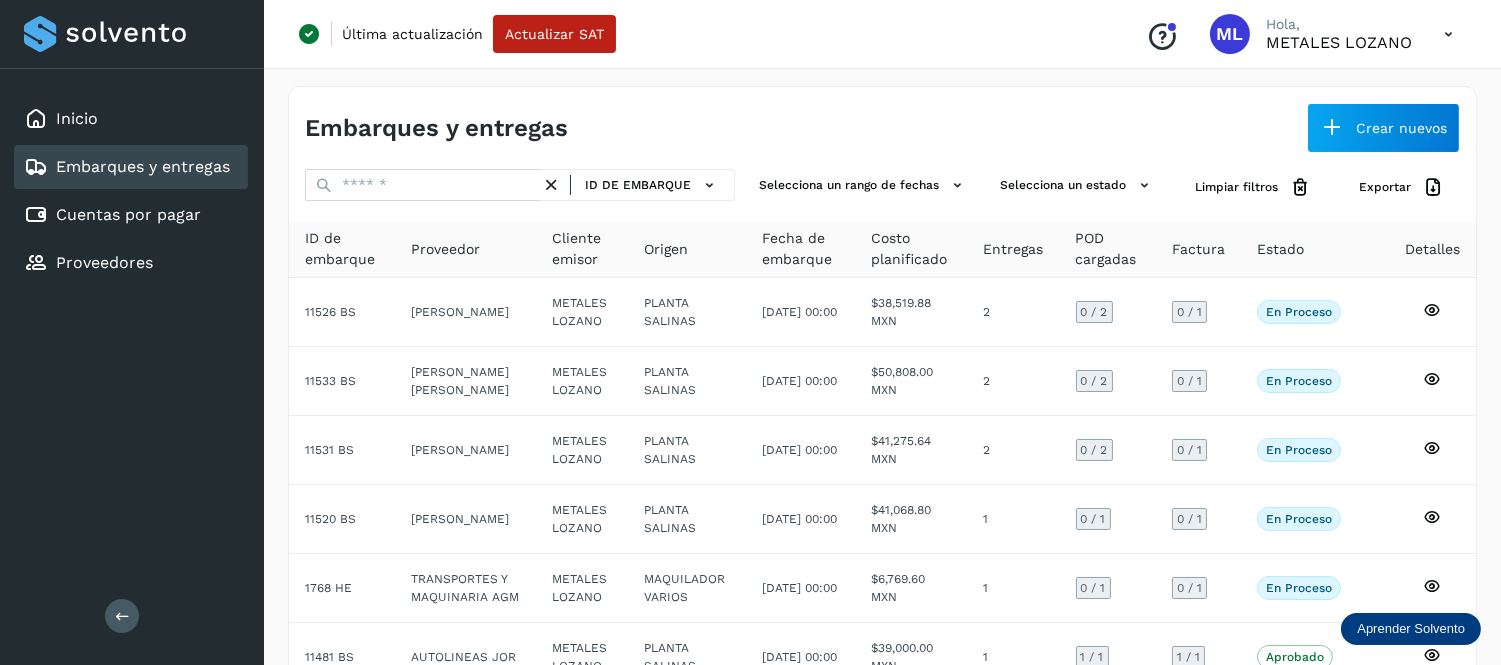click at bounding box center [1448, 34] 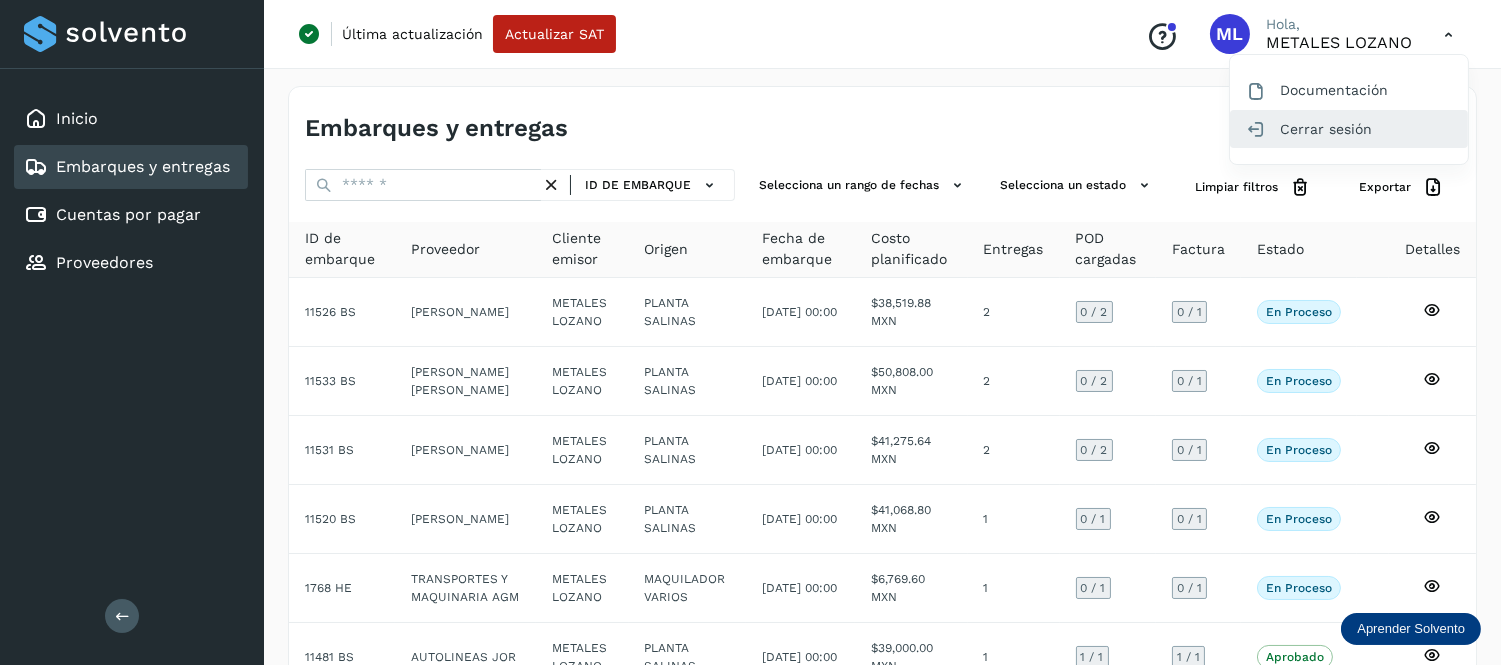 click on "Cerrar sesión" 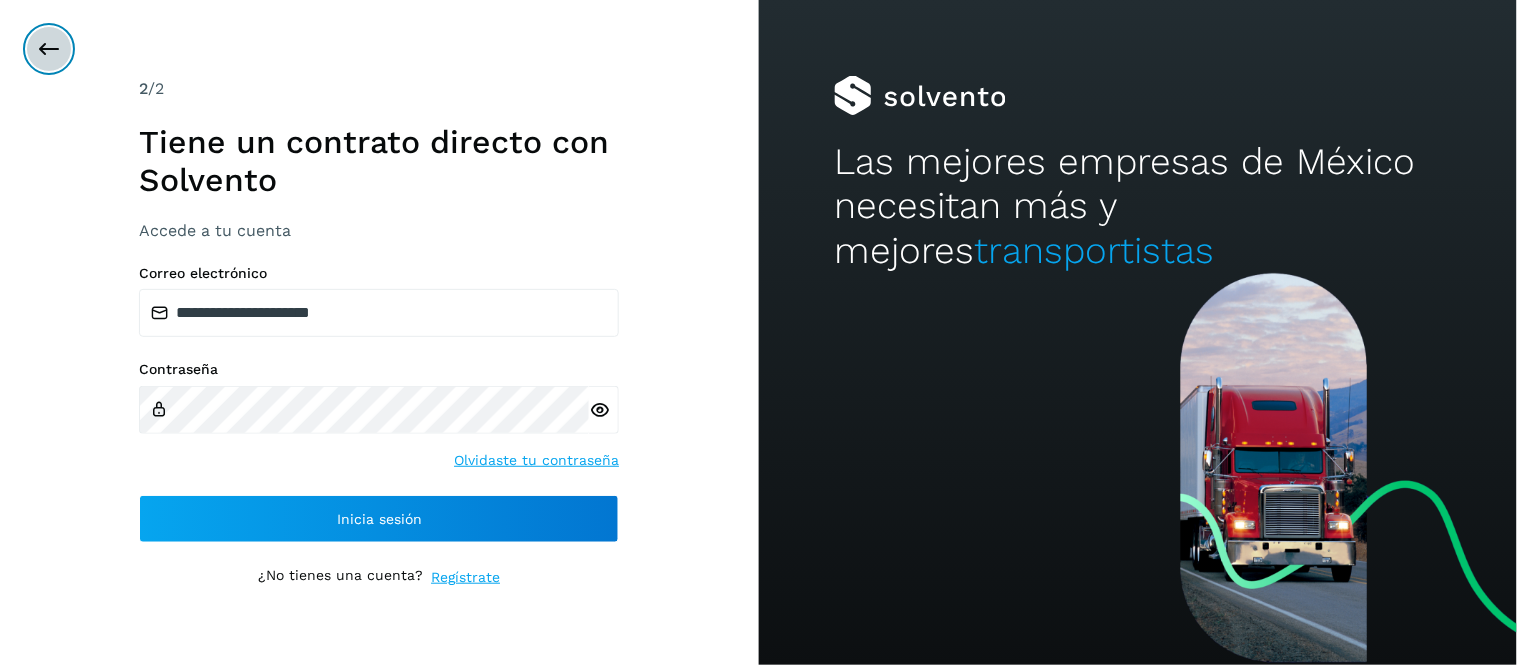 click at bounding box center (49, 49) 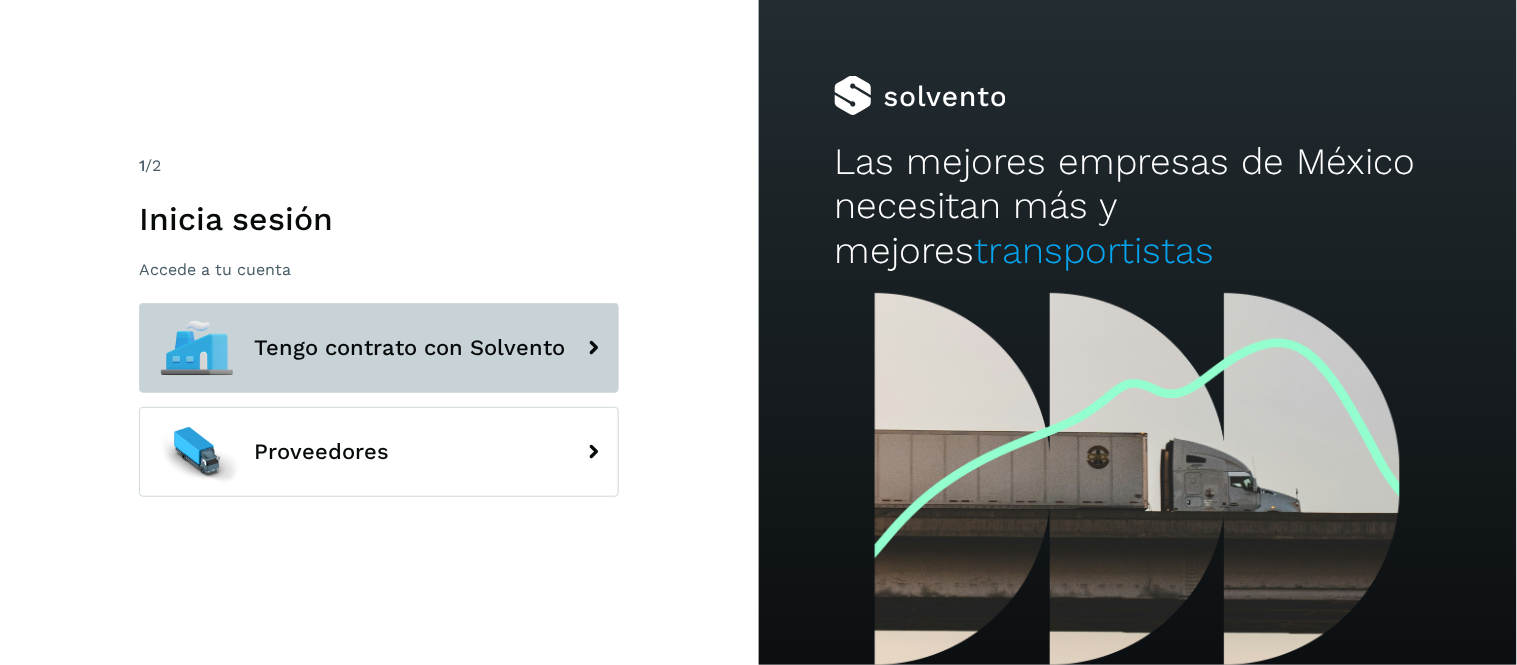 click on "Tengo contrato con Solvento" 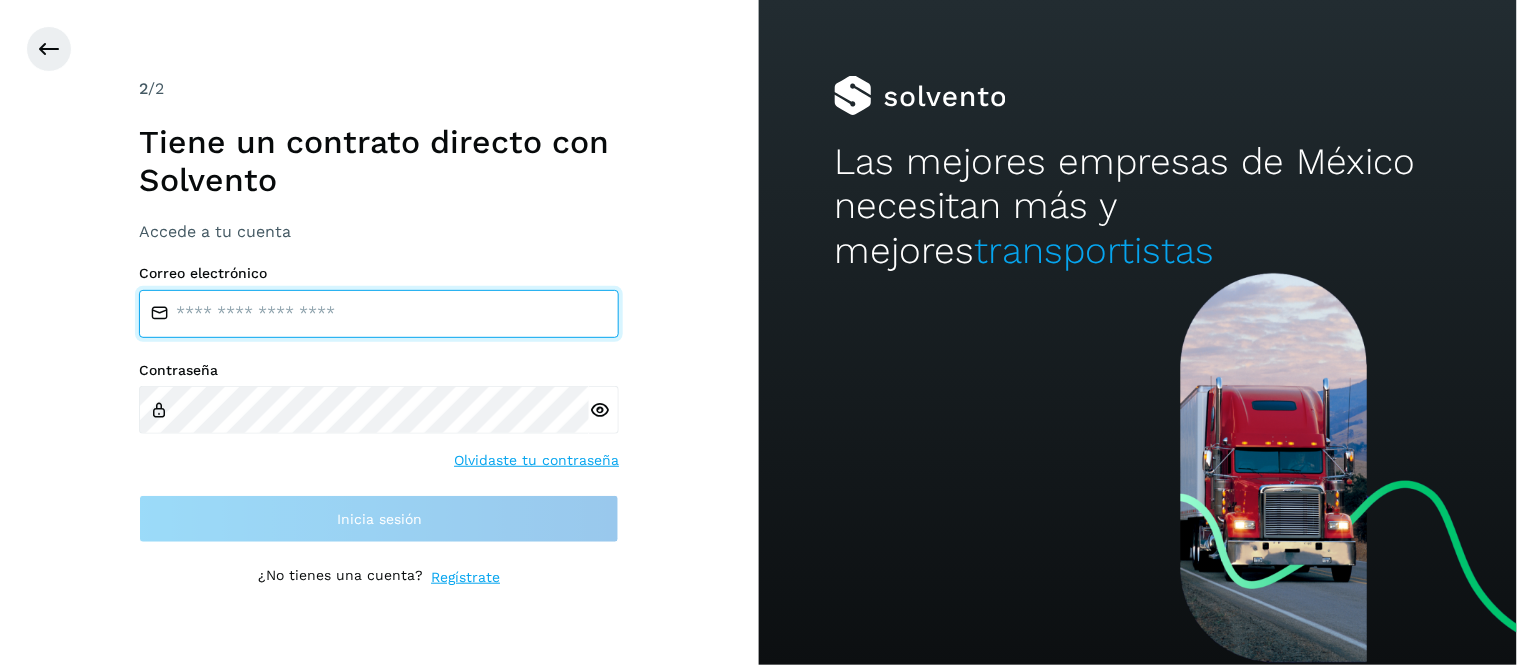 type on "**********" 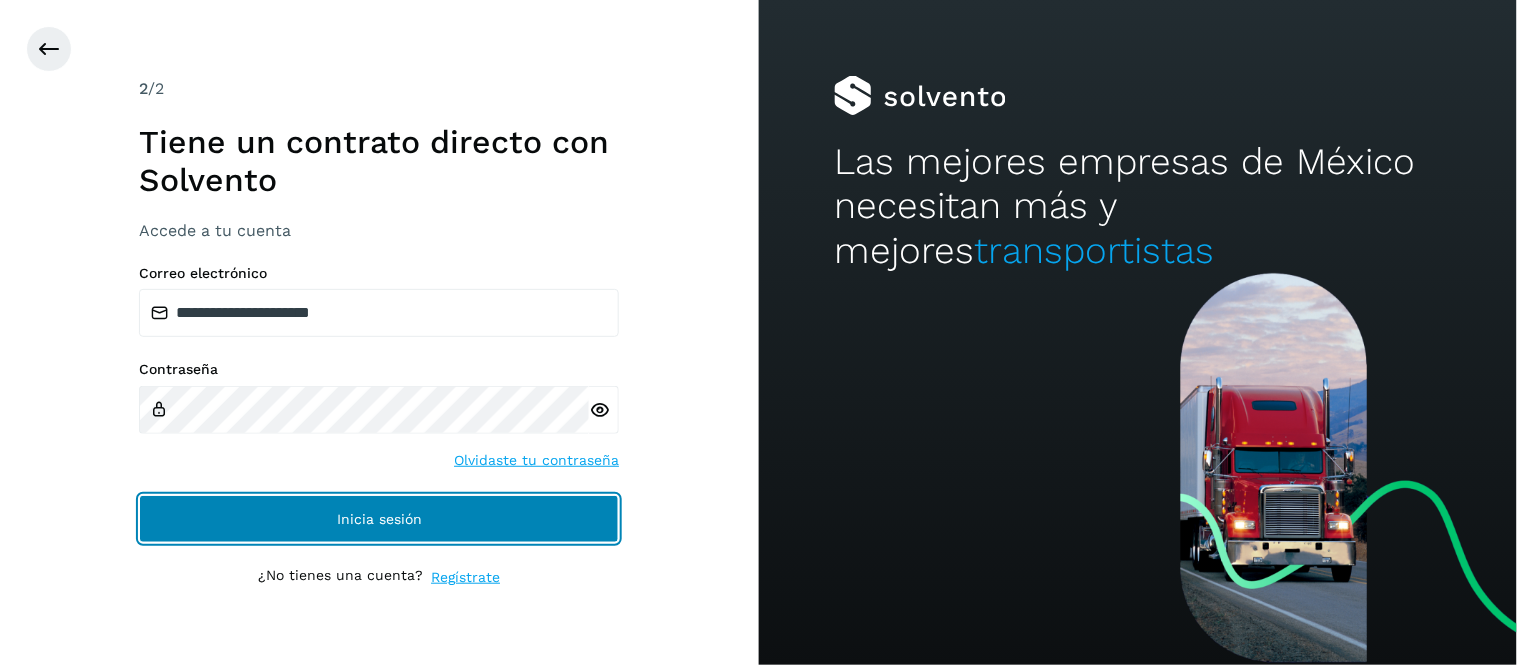 click on "Inicia sesión" 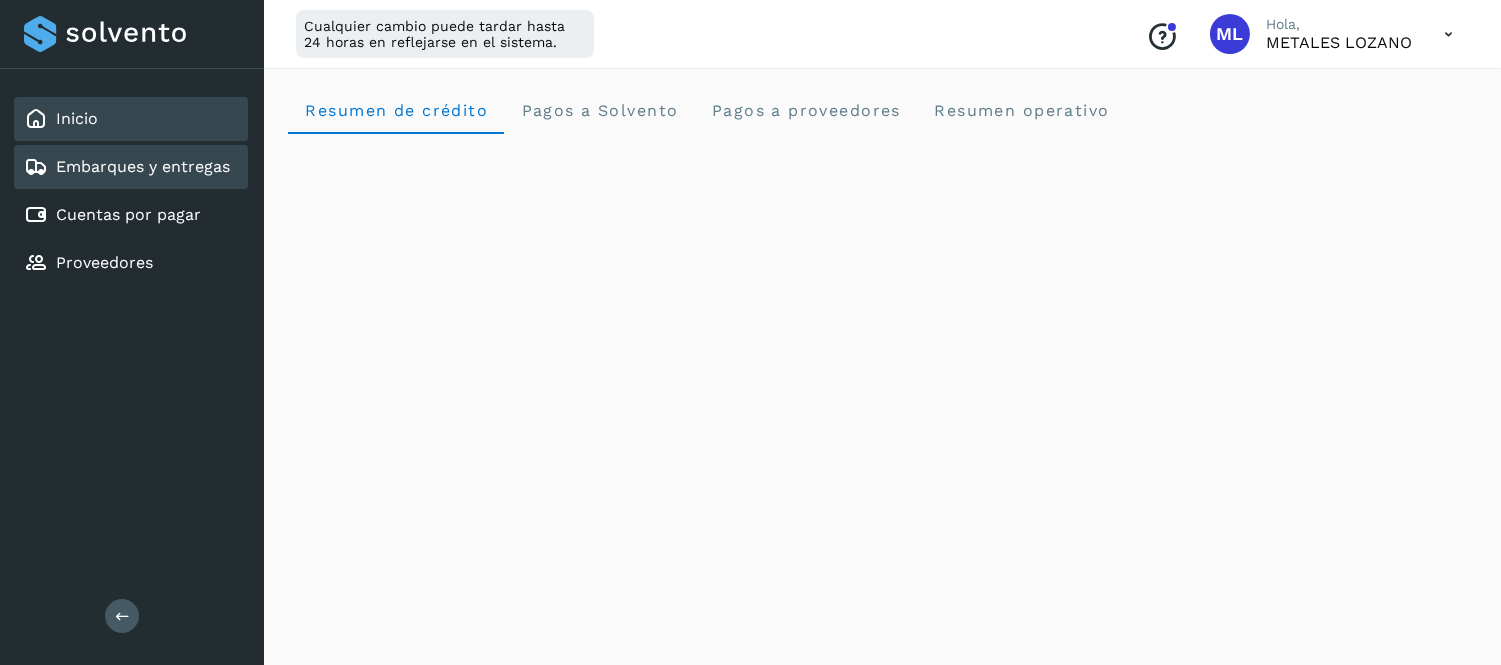 click on "Embarques y entregas" at bounding box center [143, 166] 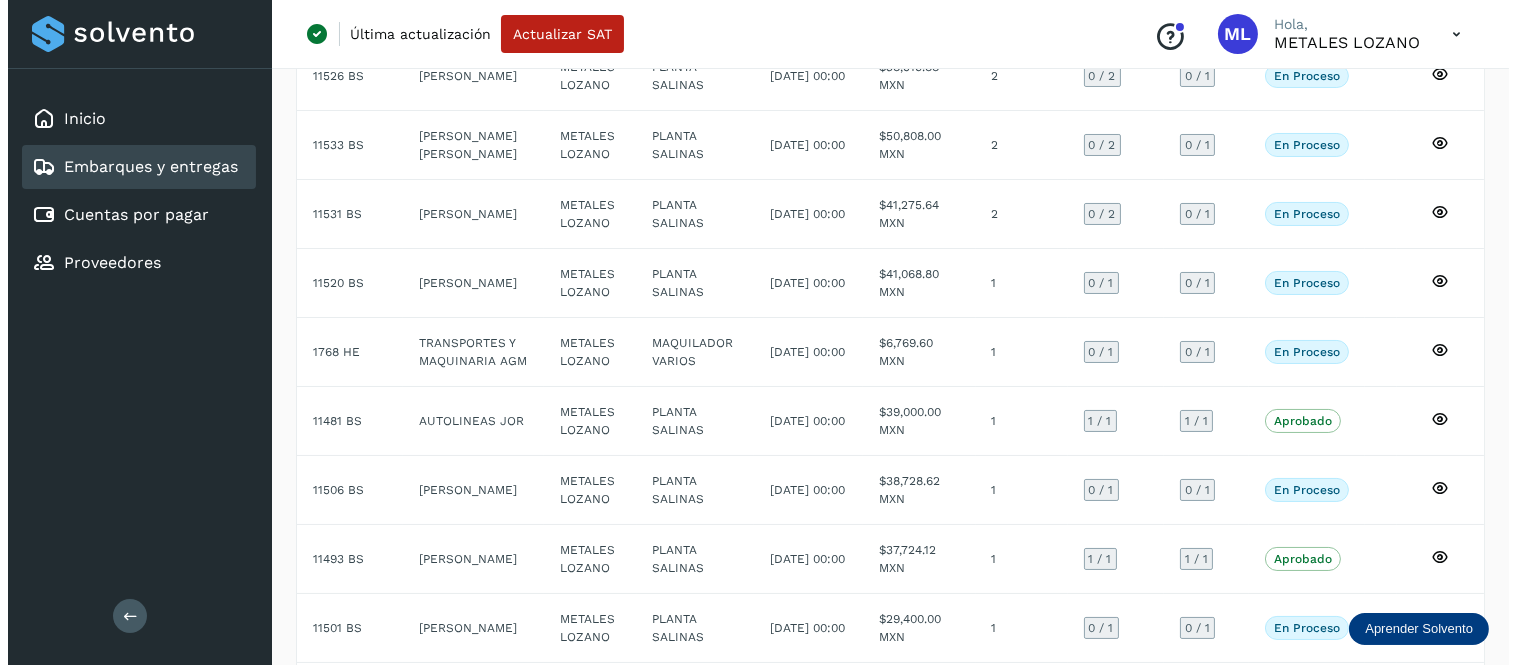 scroll, scrollTop: 0, scrollLeft: 0, axis: both 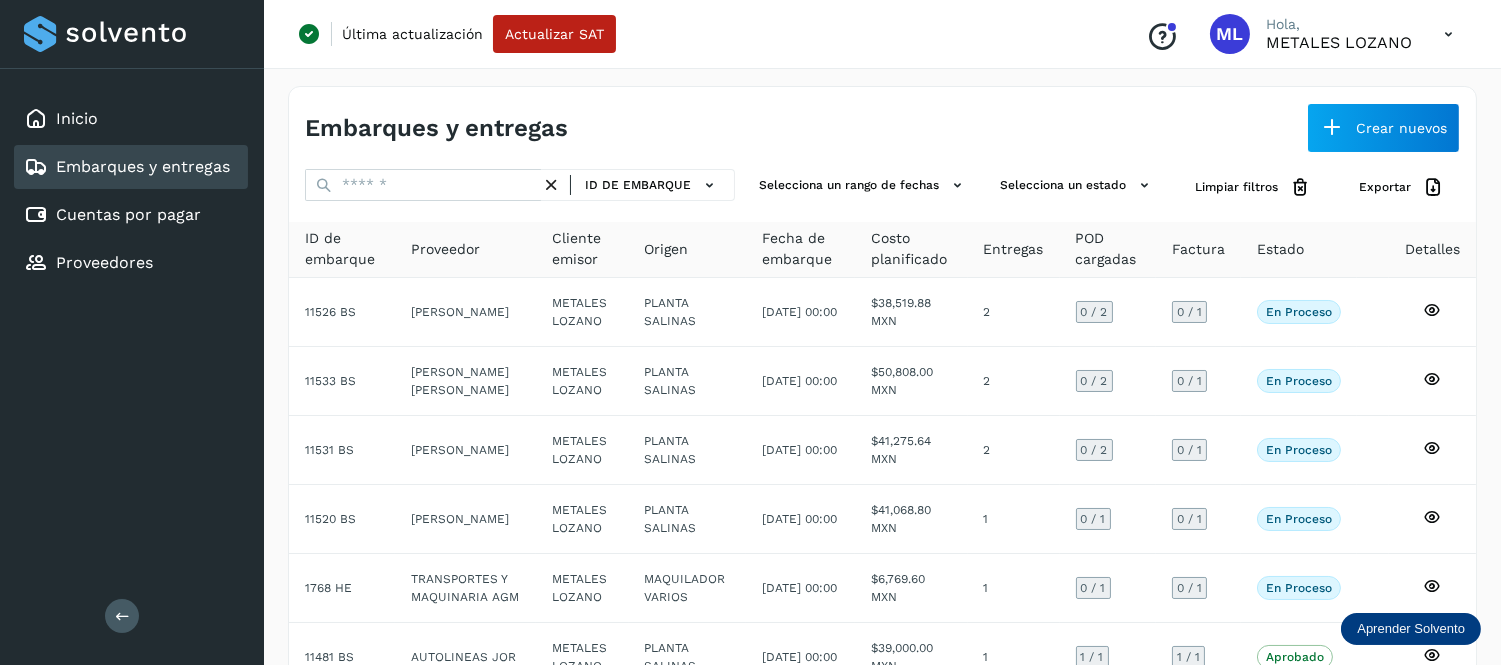 click at bounding box center [1448, 34] 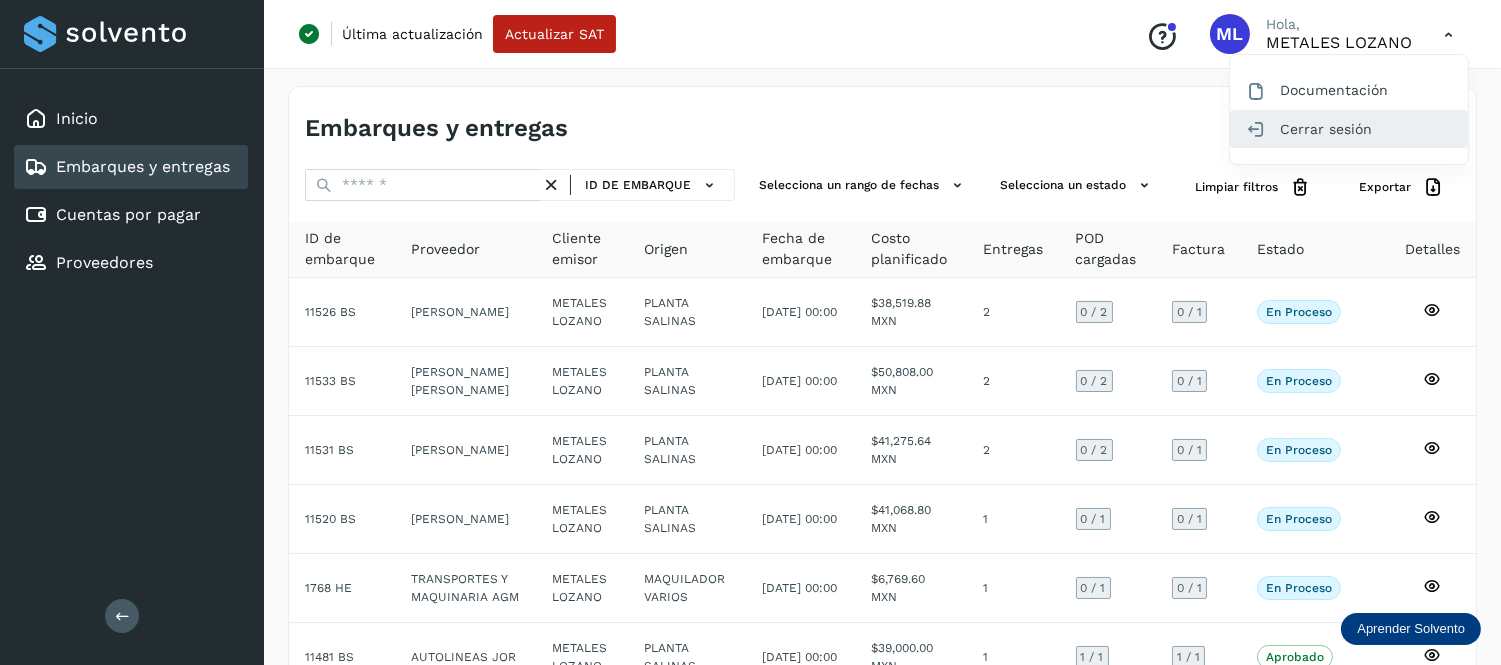 click on "Cerrar sesión" 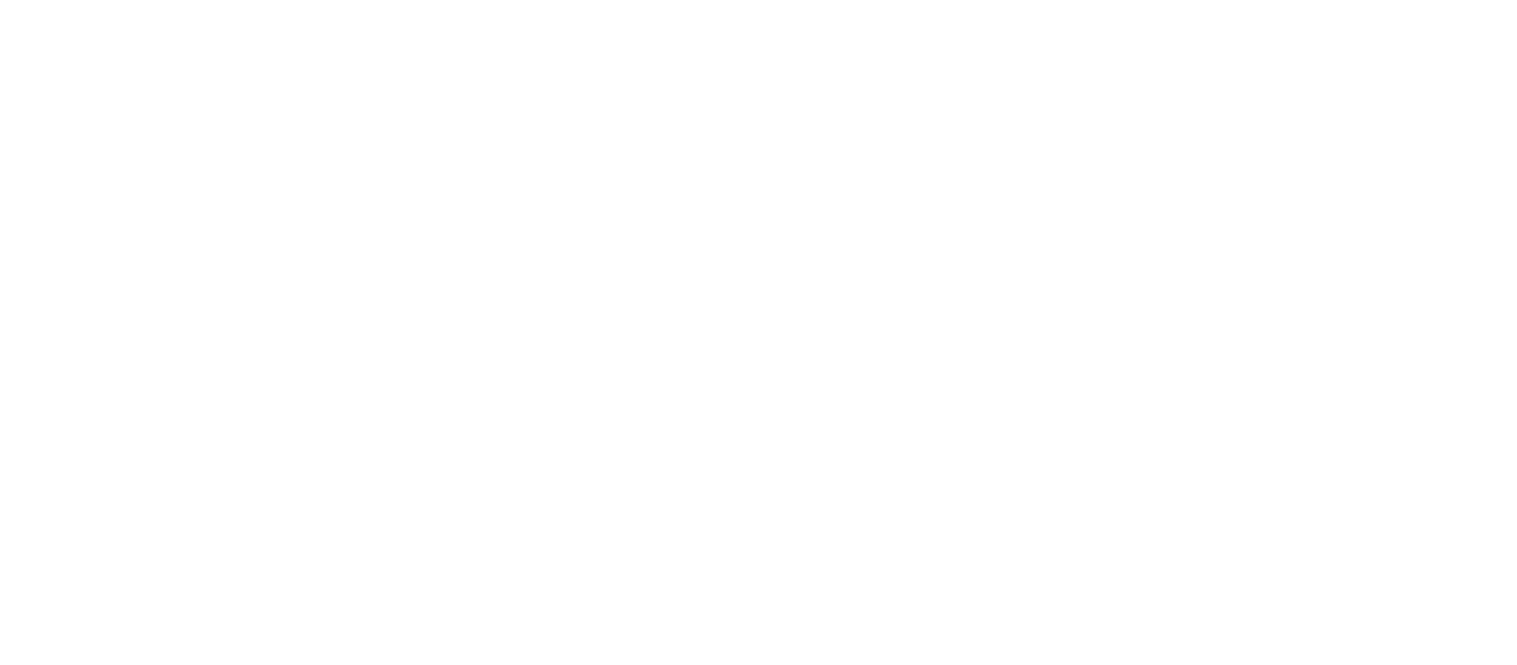 scroll, scrollTop: 0, scrollLeft: 0, axis: both 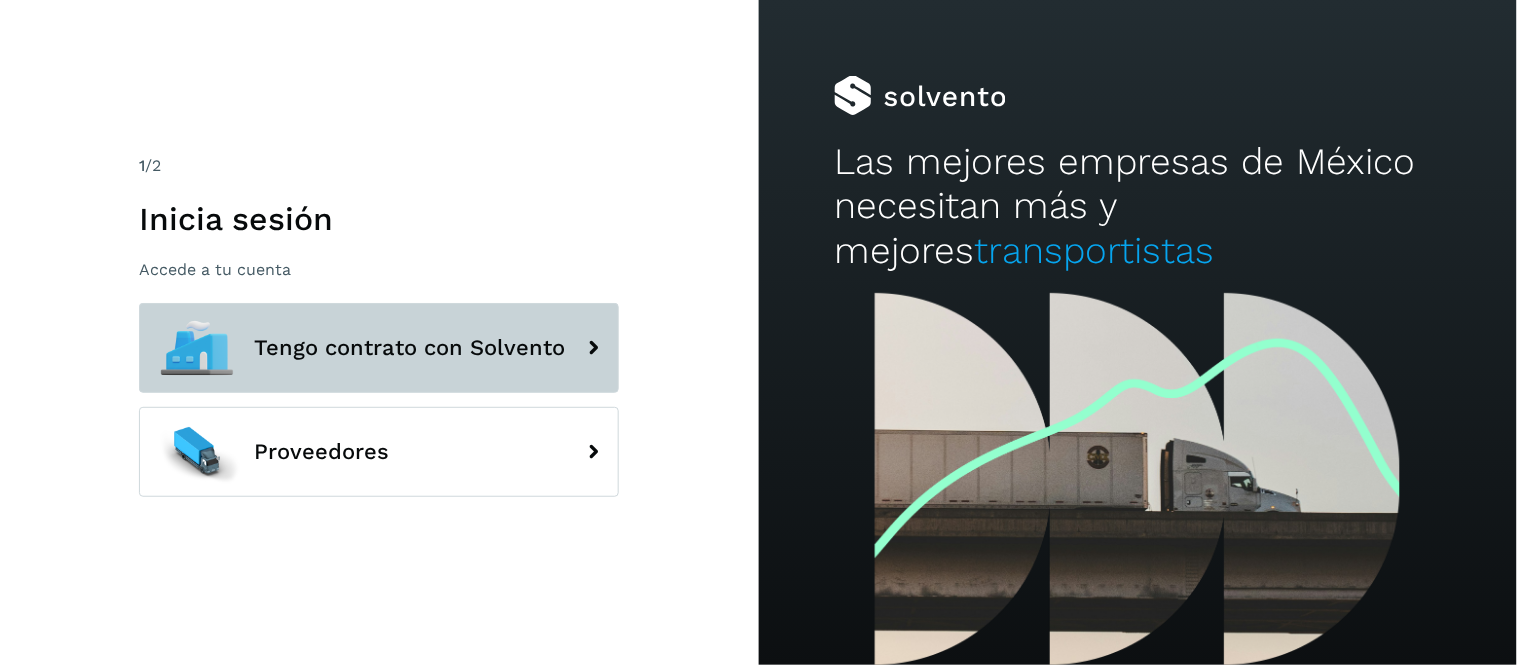 click on "Tengo contrato con Solvento" 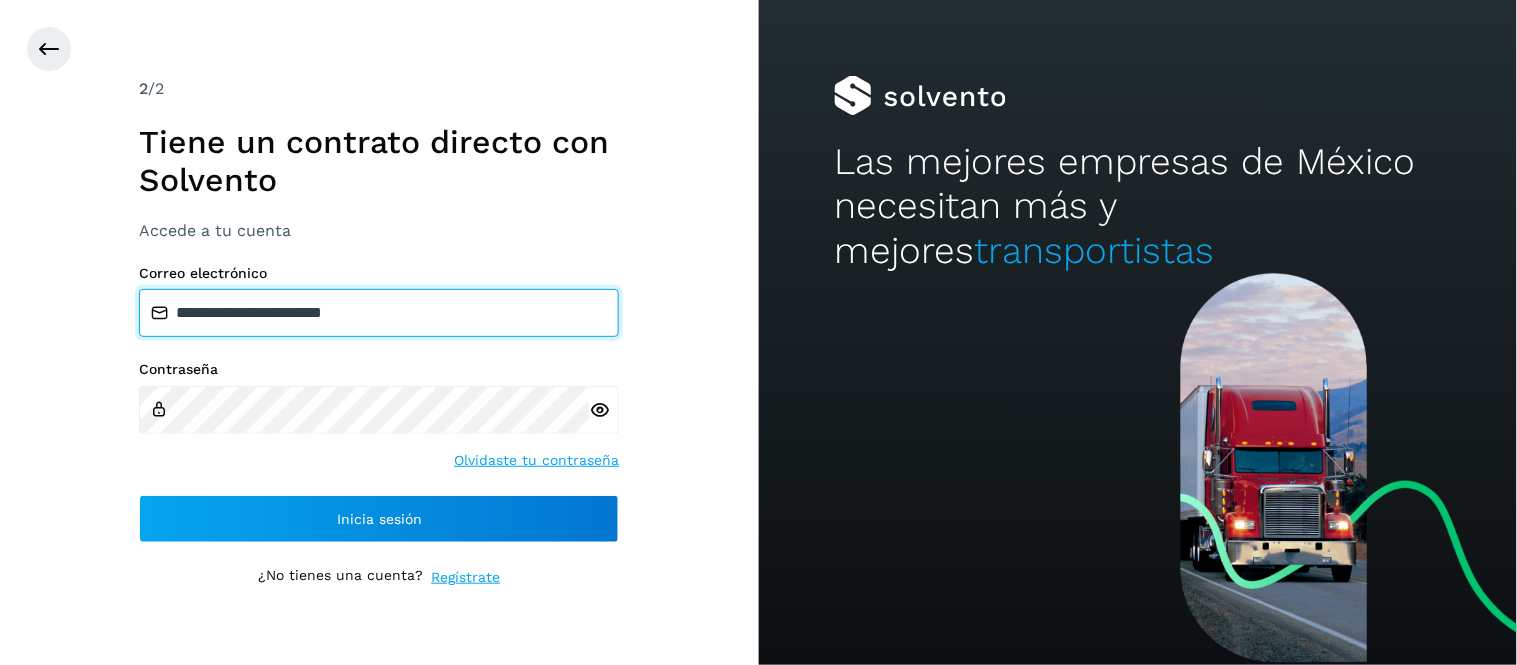 type on "**********" 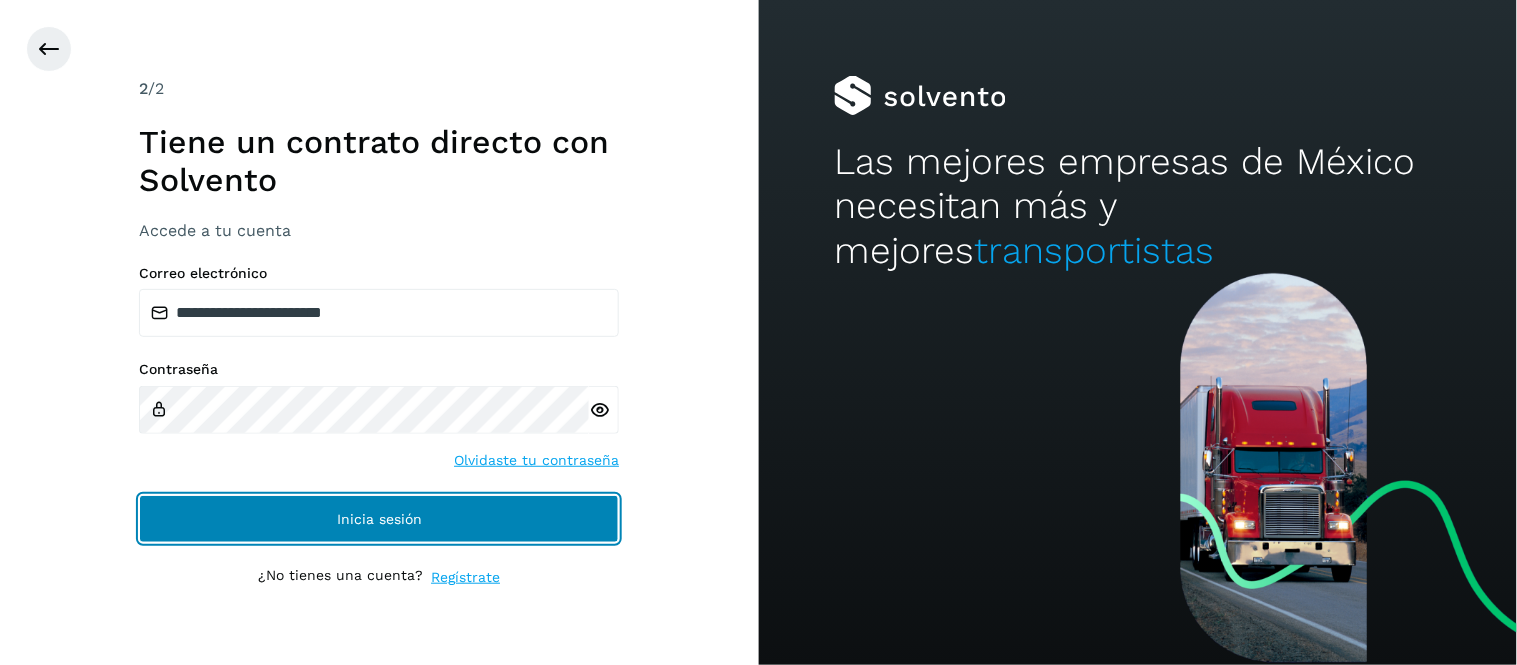 drag, startPoint x: 504, startPoint y: 507, endPoint x: 513, endPoint y: 516, distance: 12.727922 